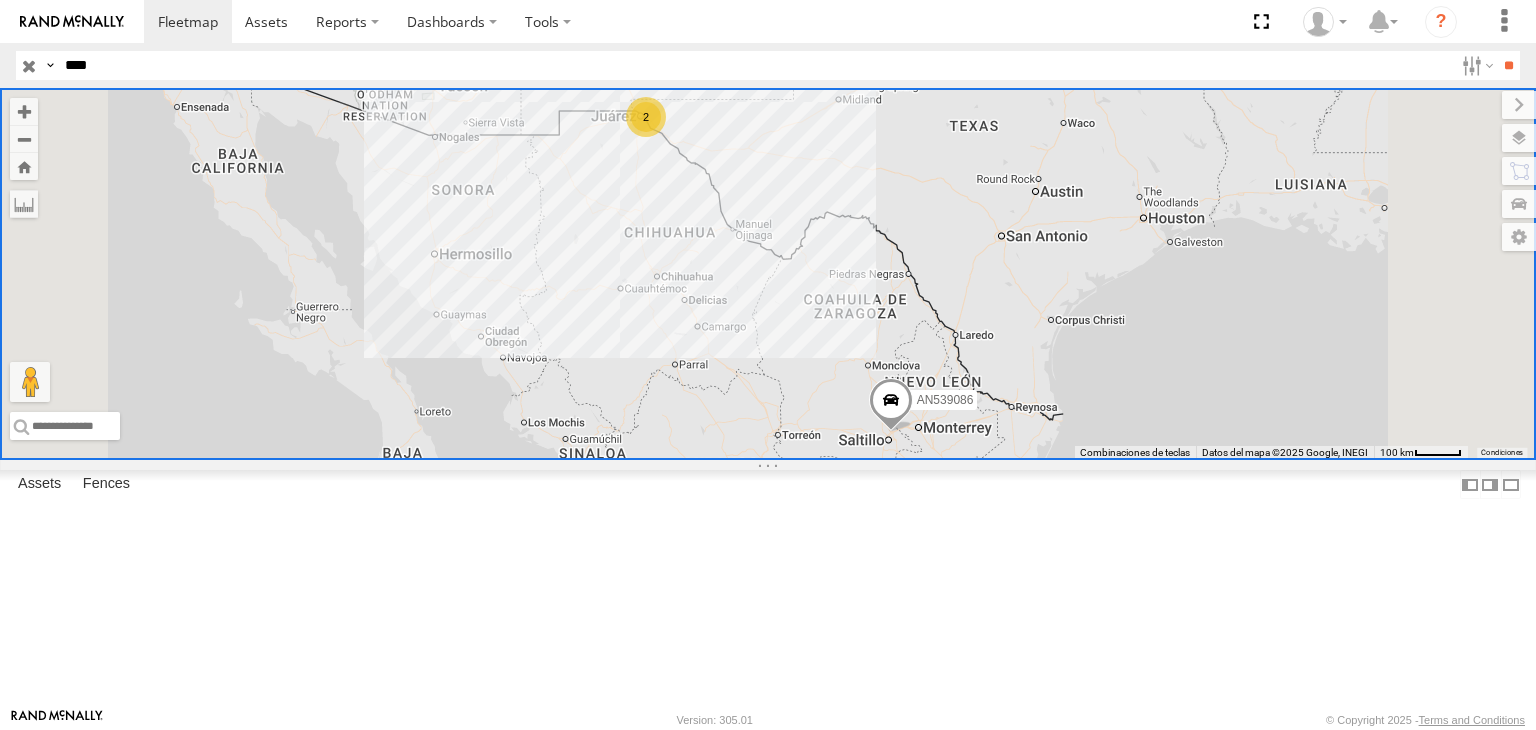 scroll, scrollTop: 0, scrollLeft: 0, axis: both 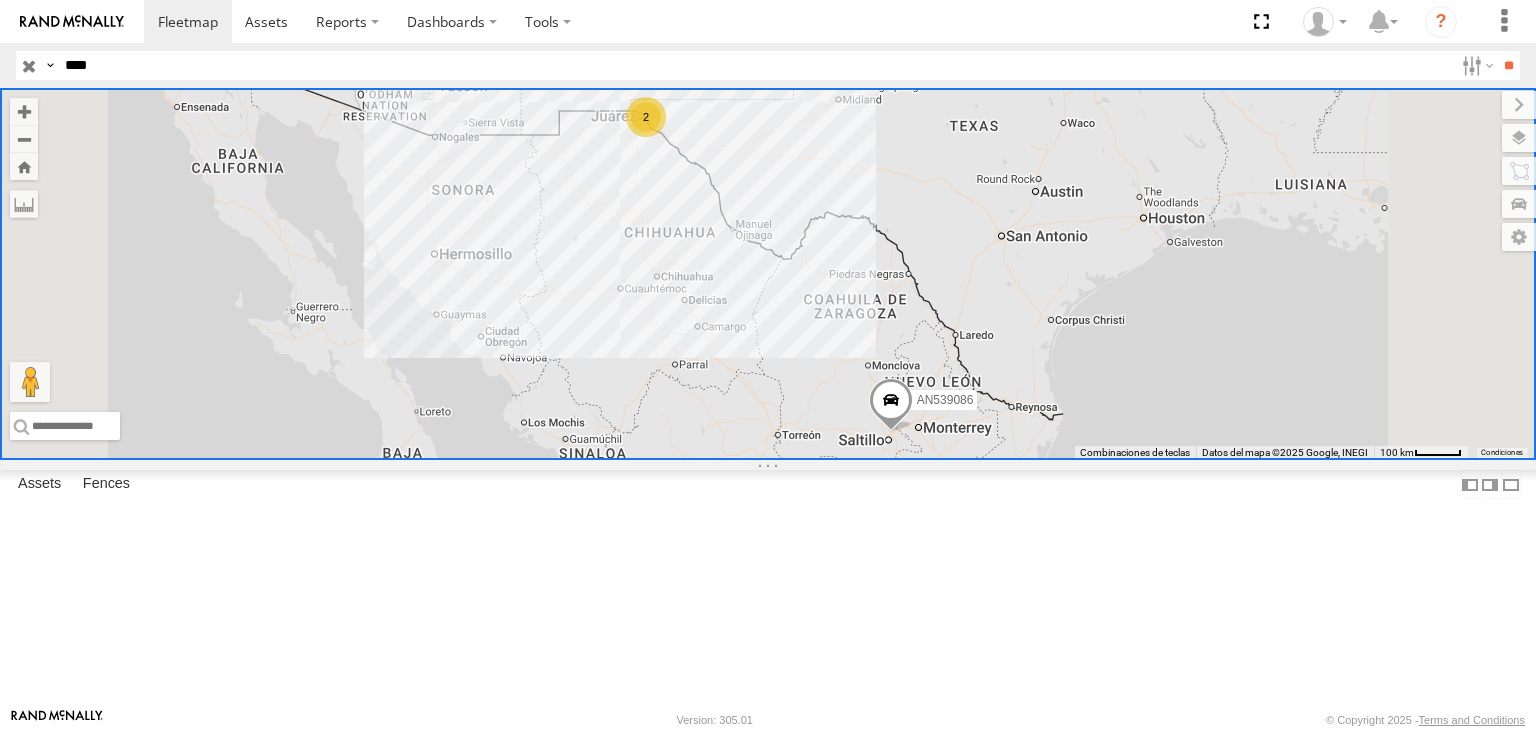 click on "****" at bounding box center (755, 65) 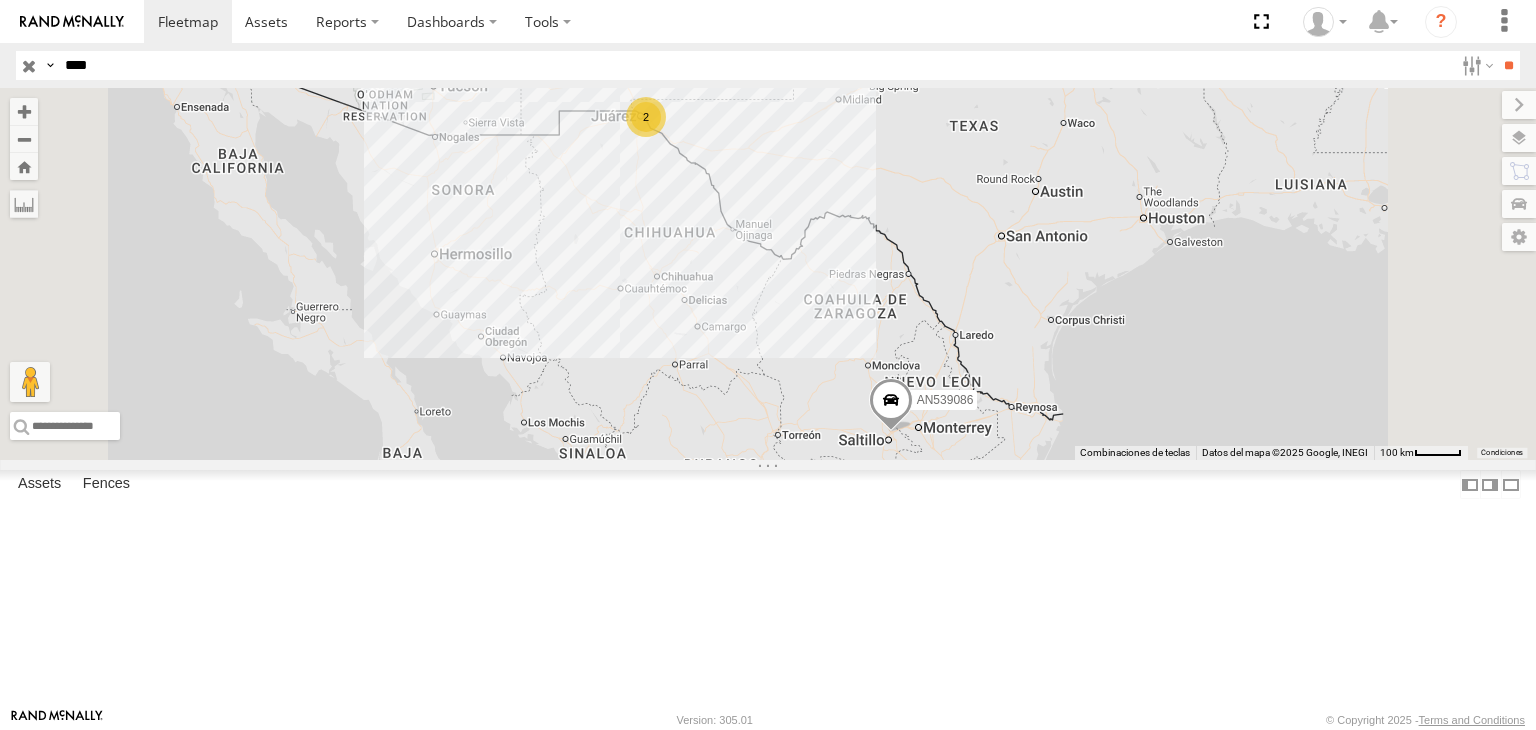 click on "3908" at bounding box center [0, 0] 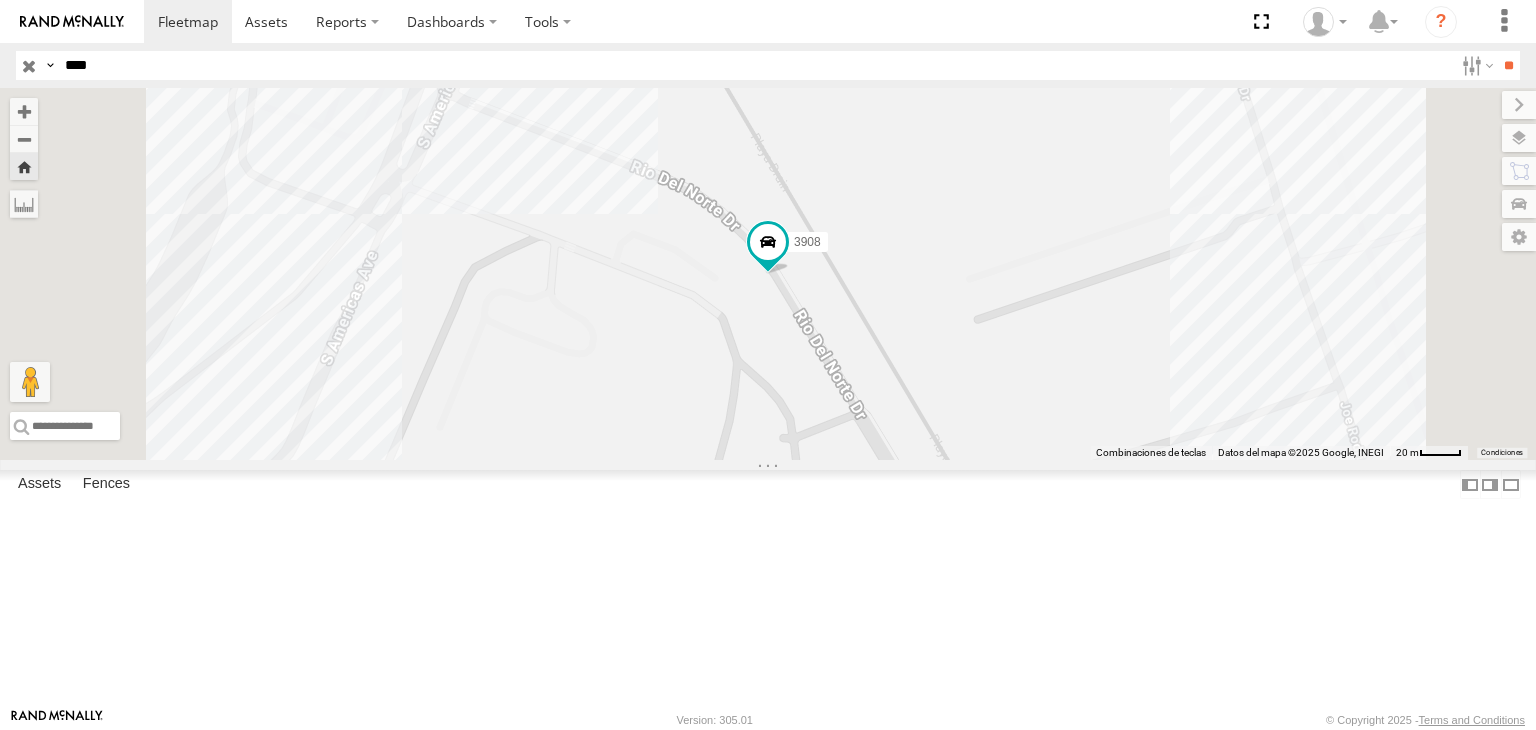 click on "****" at bounding box center [755, 65] 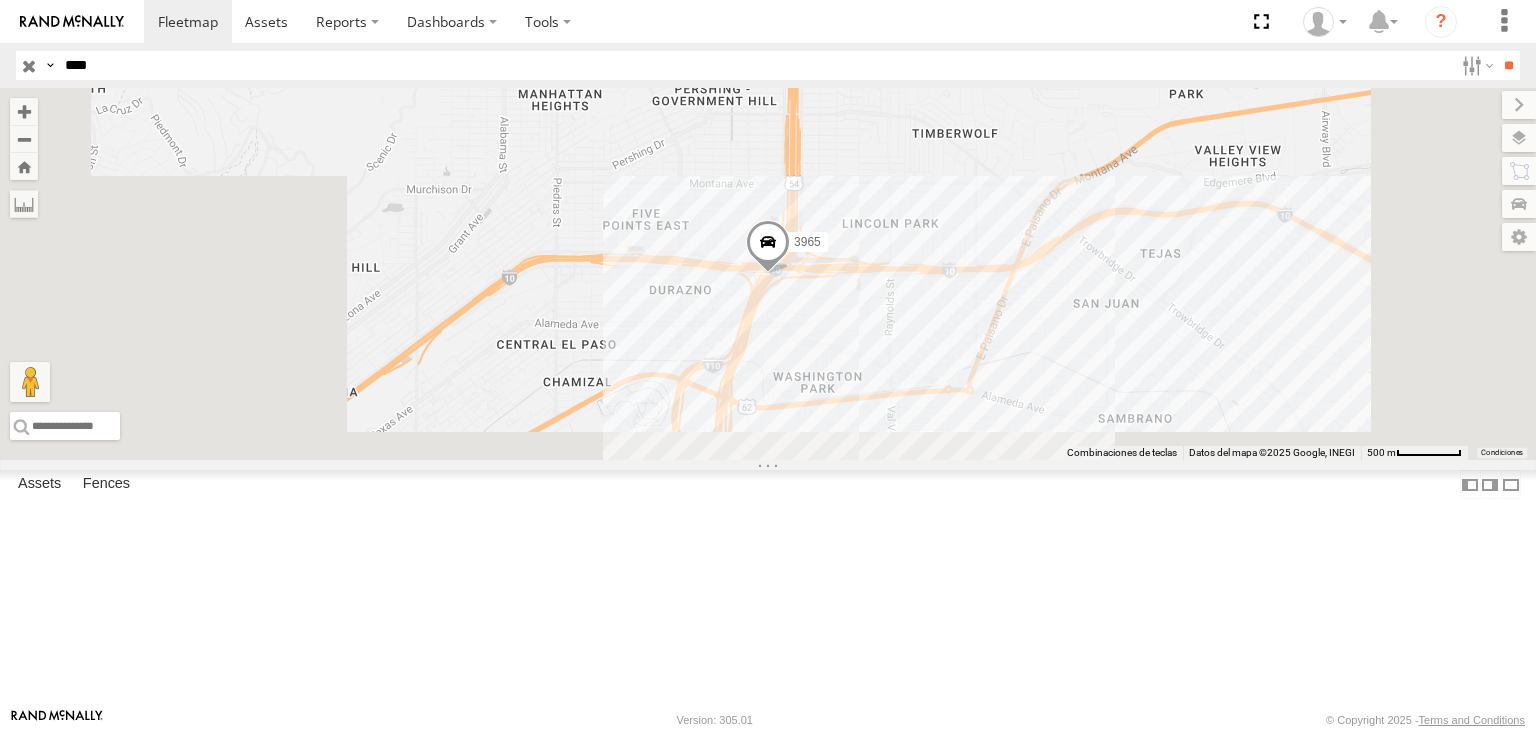click on "3965" at bounding box center (0, 0) 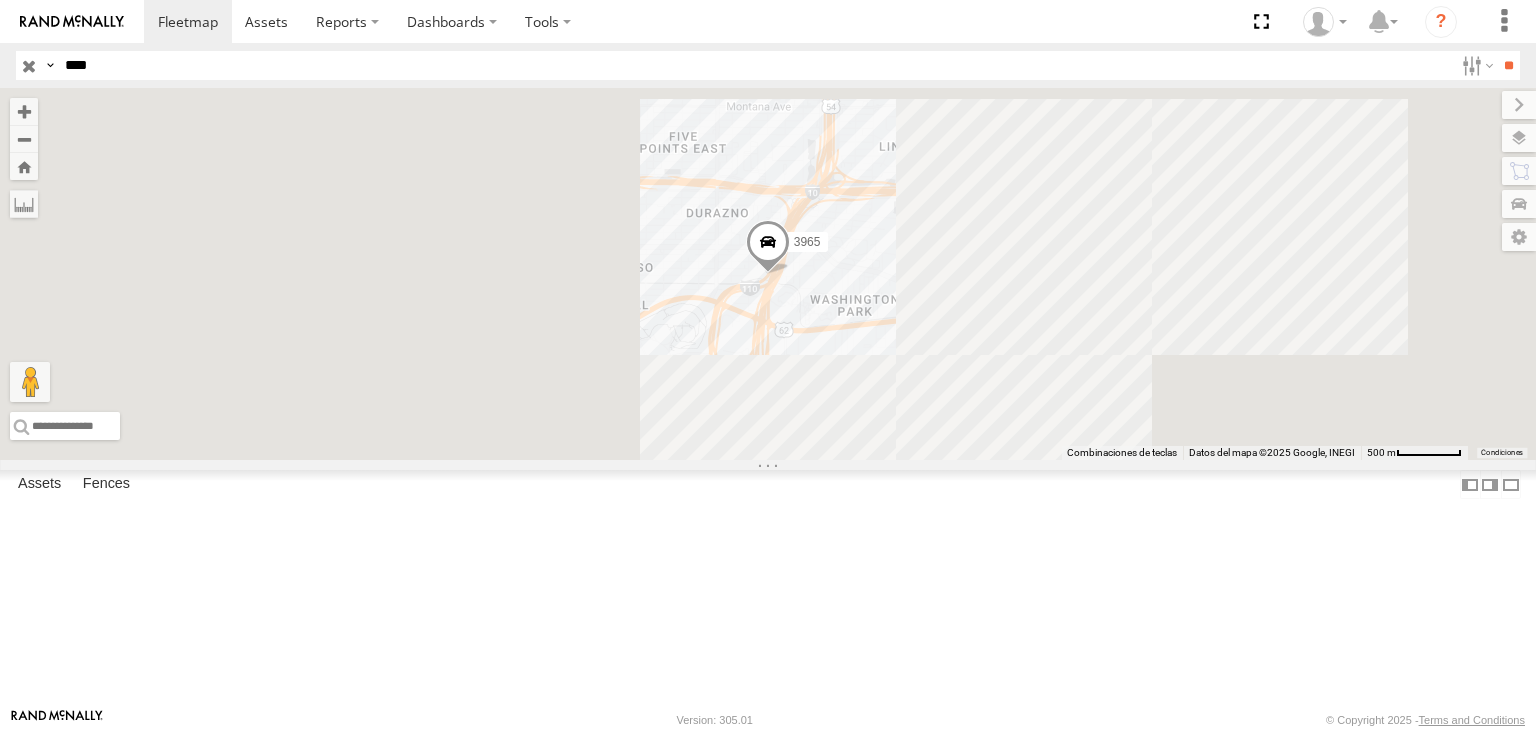 drag, startPoint x: 849, startPoint y: 433, endPoint x: 144, endPoint y: 60, distance: 797.59265 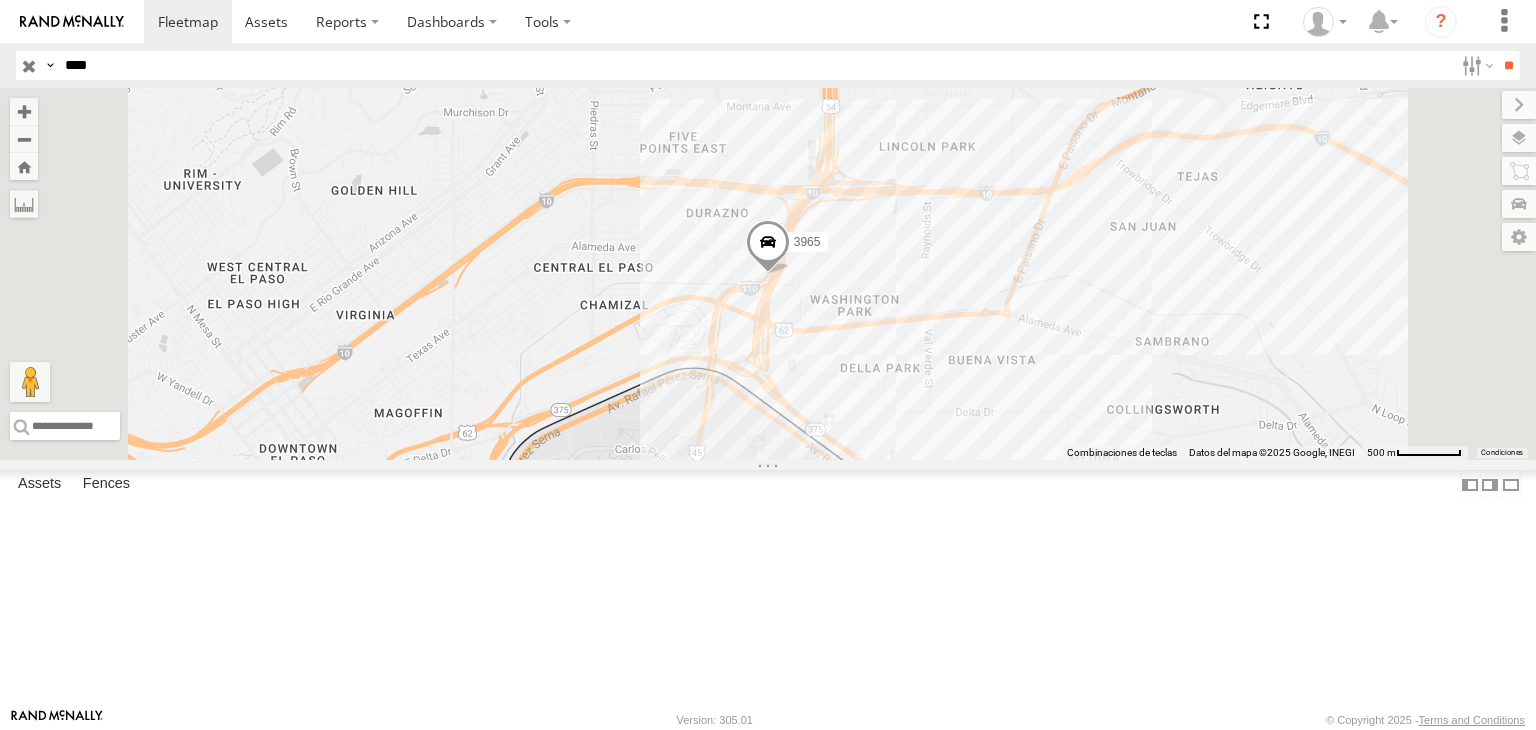 type on "****" 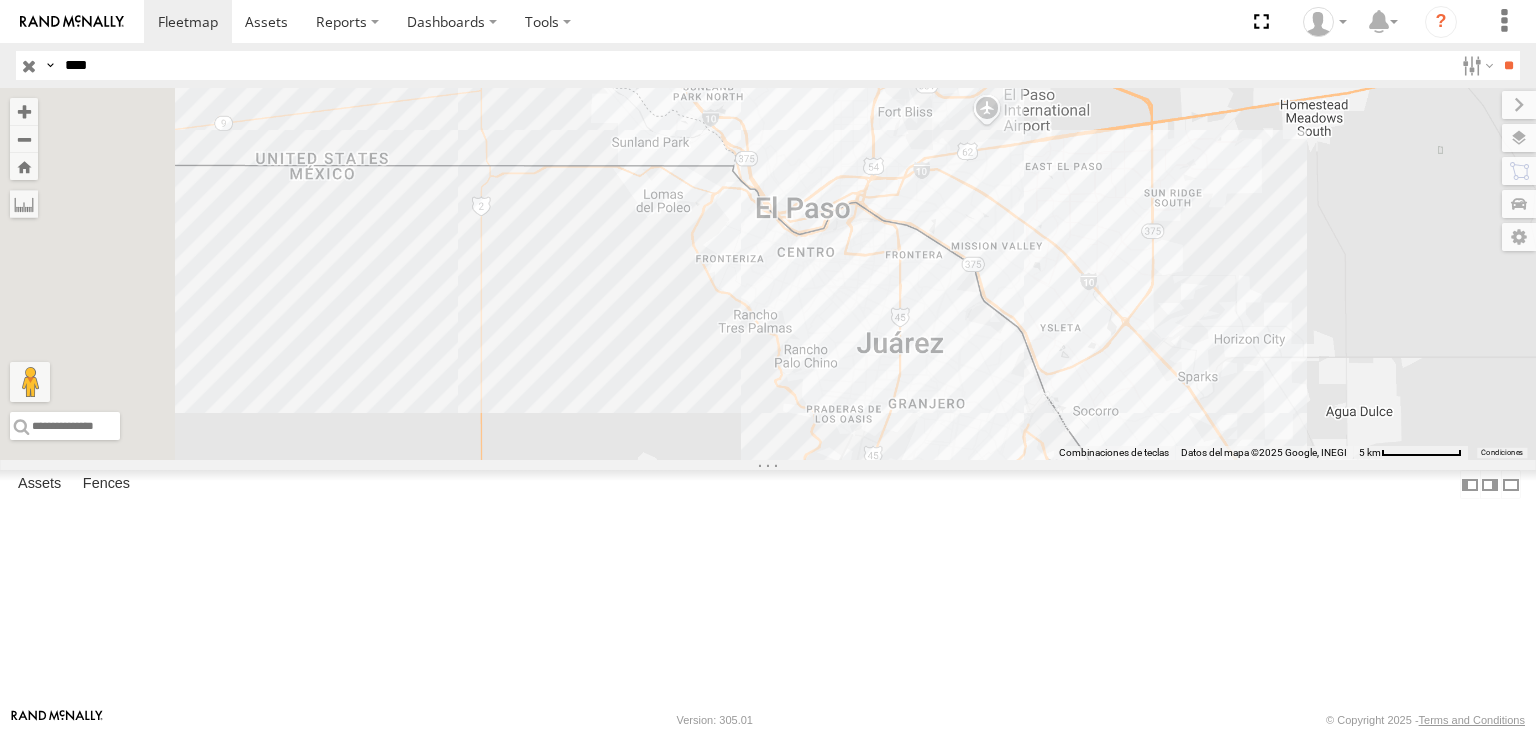 click on "3499" at bounding box center (0, 0) 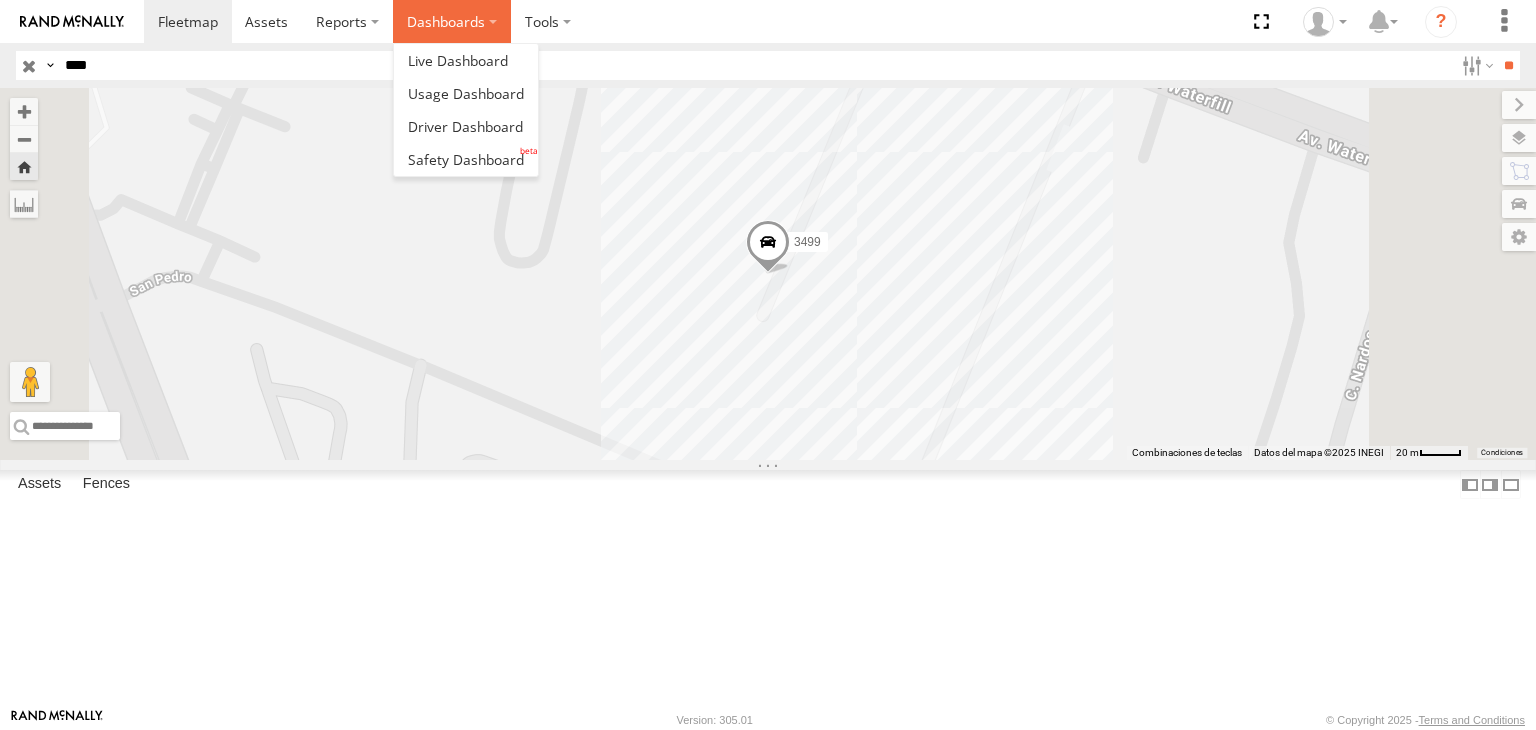 click on "Dashboards" at bounding box center (452, 21) 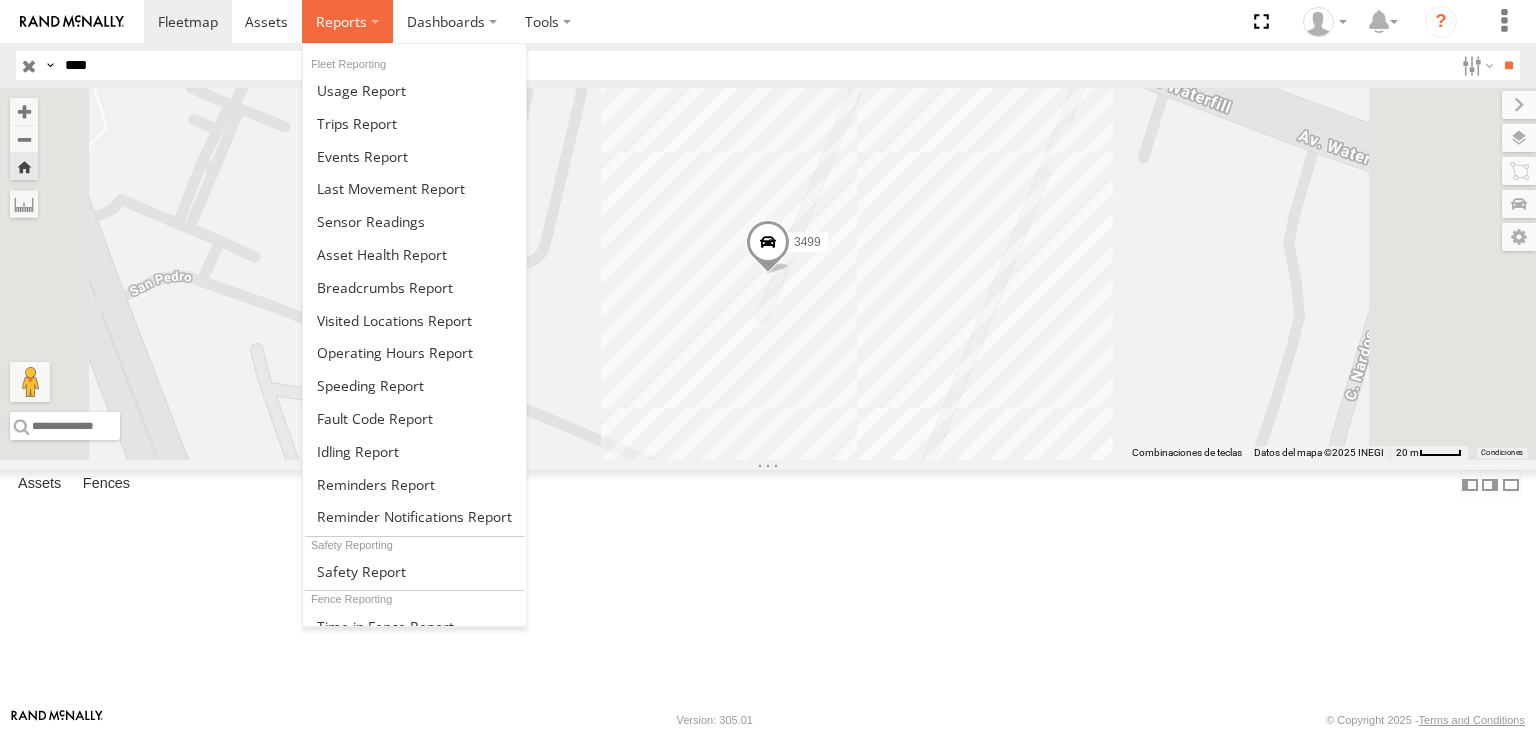 click at bounding box center [341, 21] 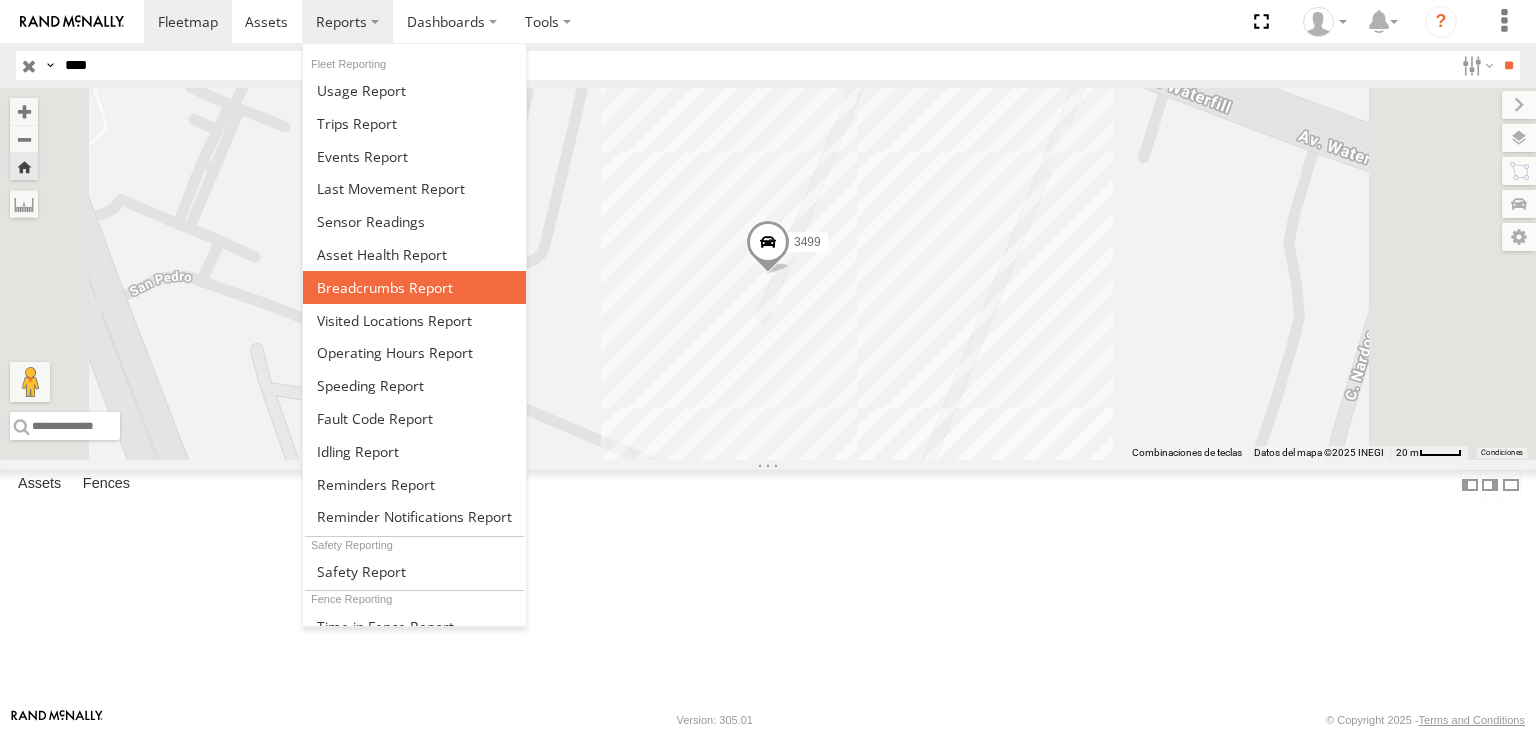 click at bounding box center (385, 287) 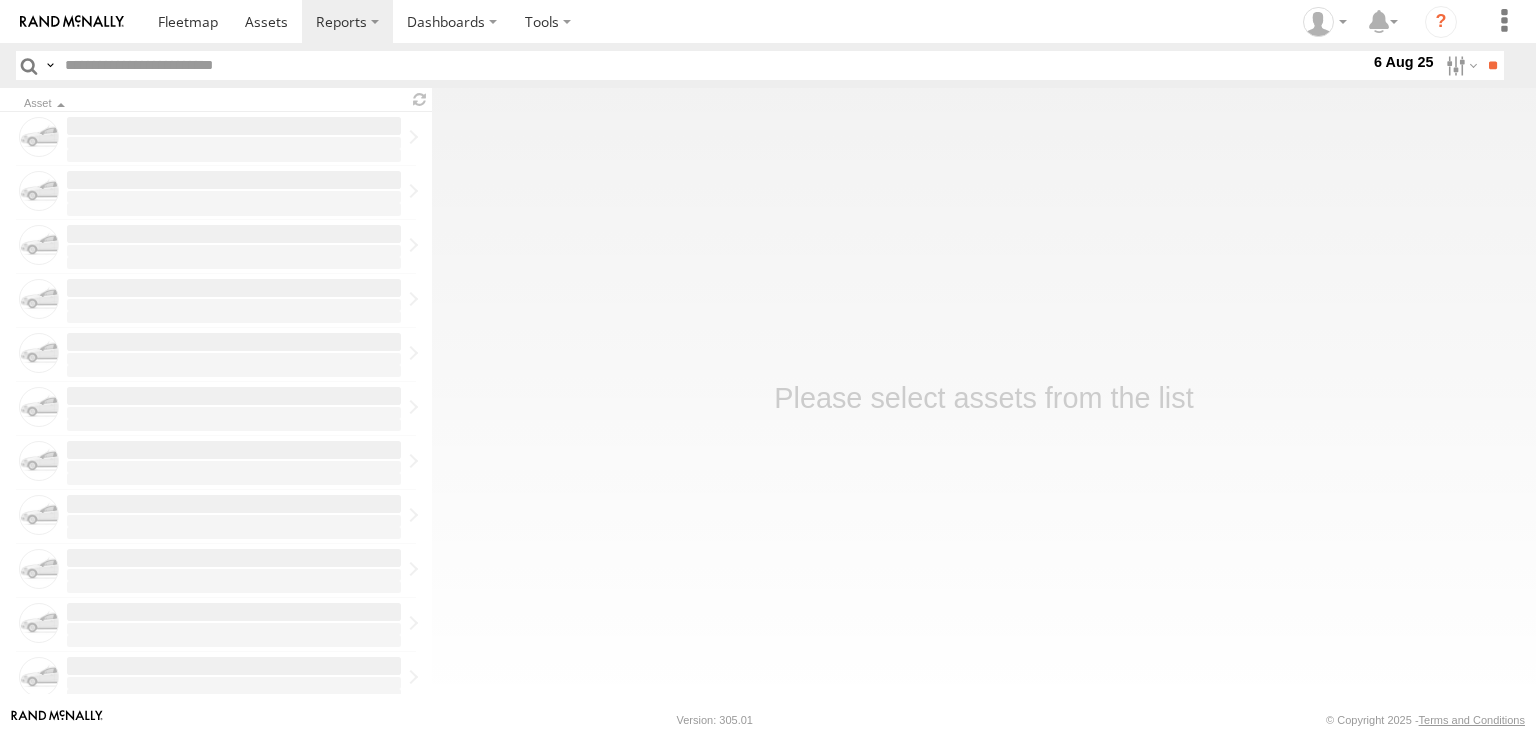 scroll, scrollTop: 0, scrollLeft: 0, axis: both 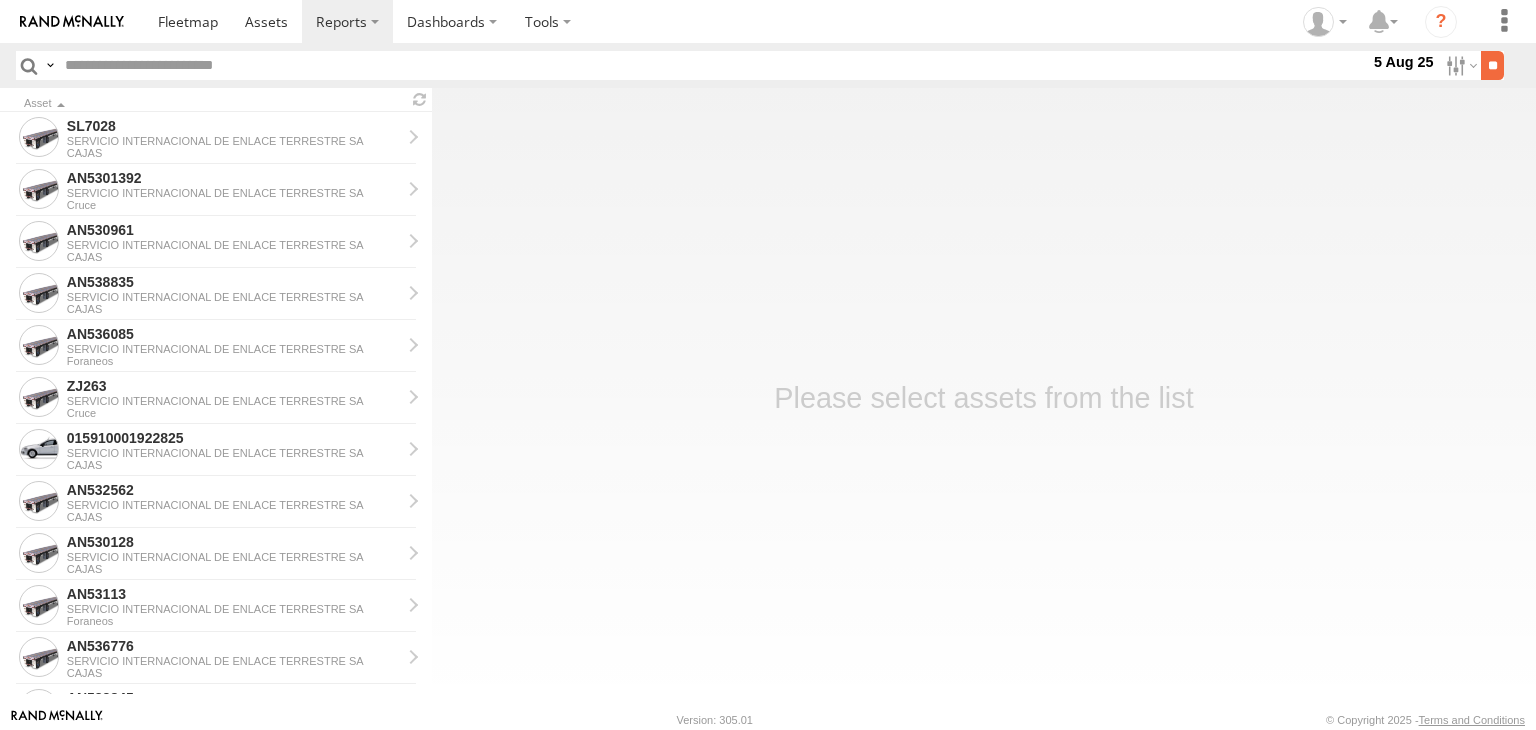click on "**" at bounding box center [1492, 65] 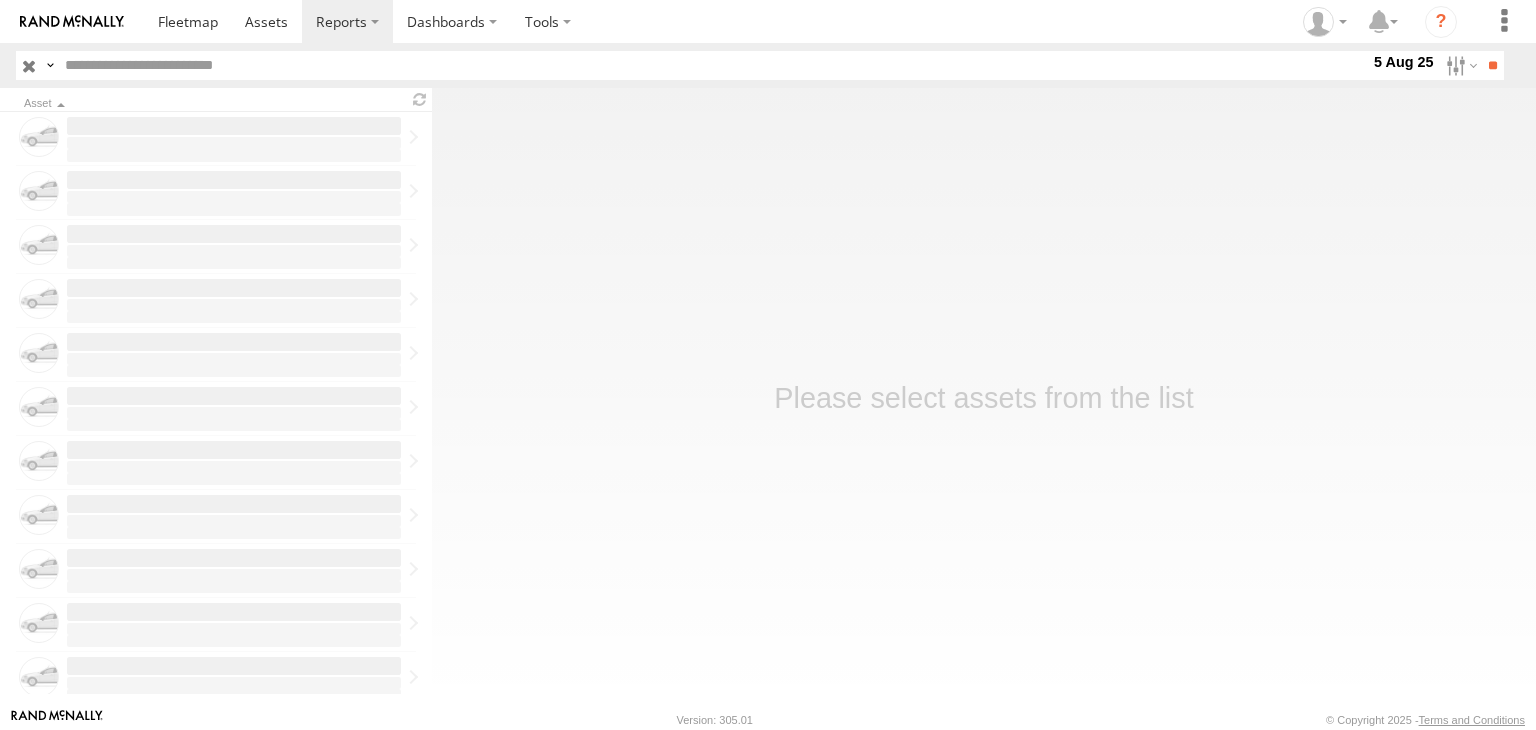 click at bounding box center [713, 65] 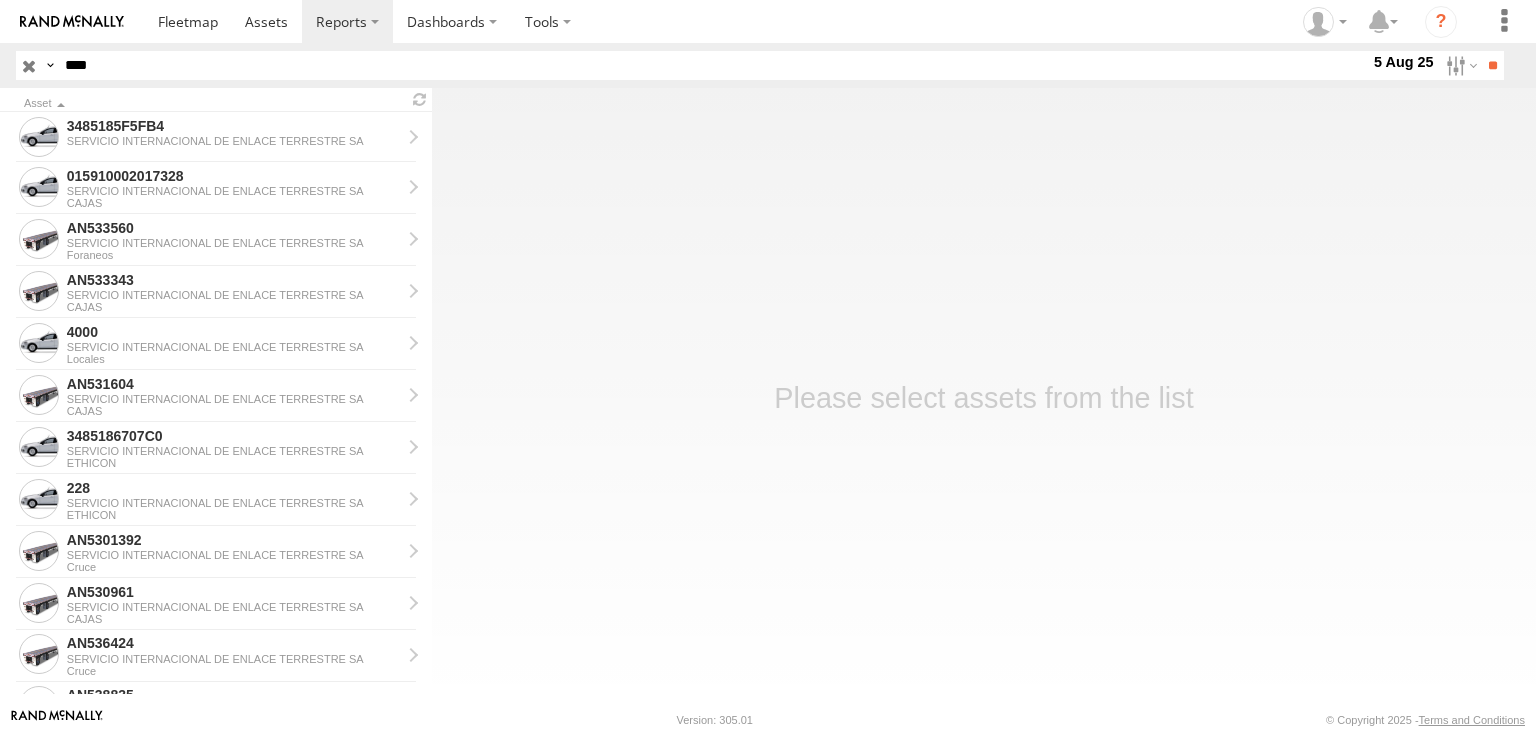 type on "****" 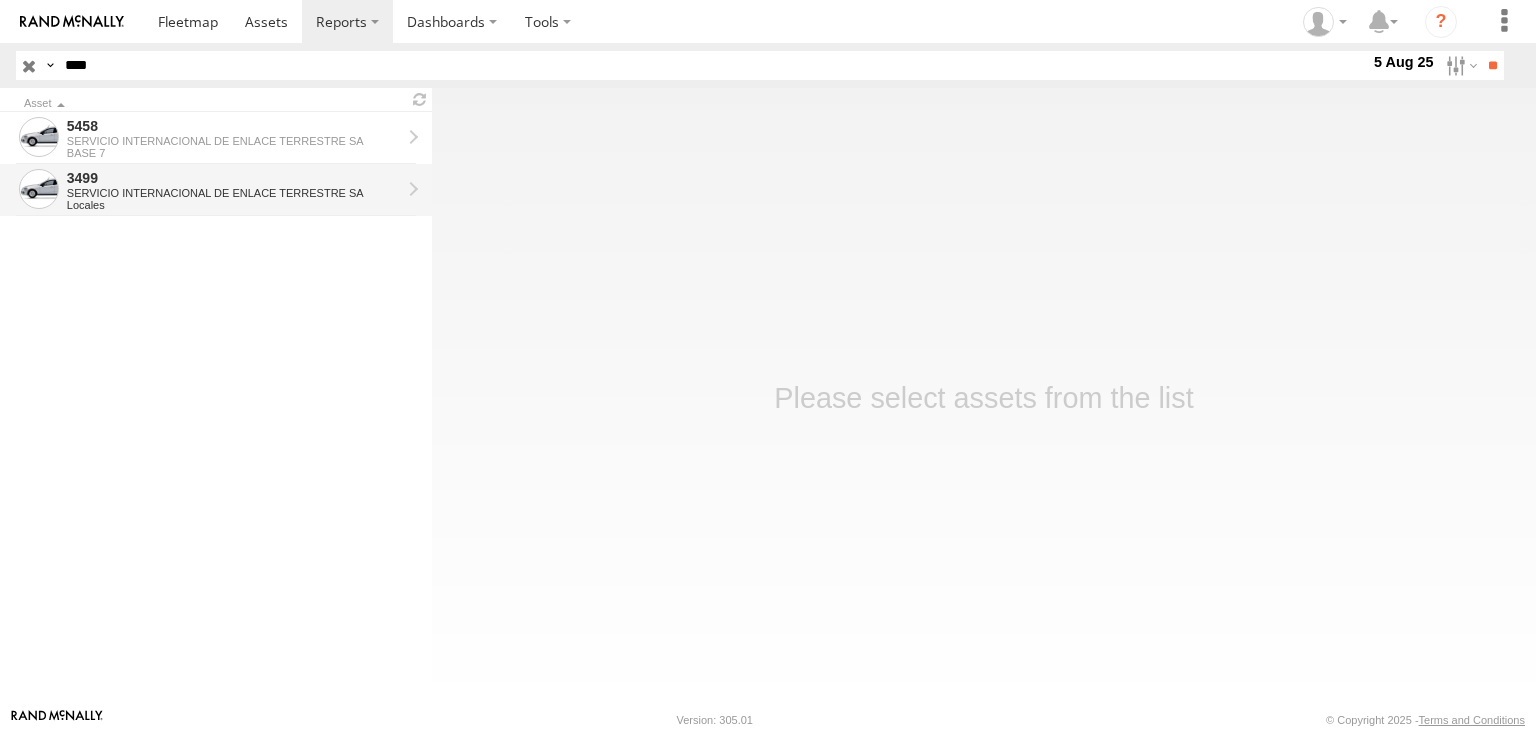 click on "3499" at bounding box center [234, 178] 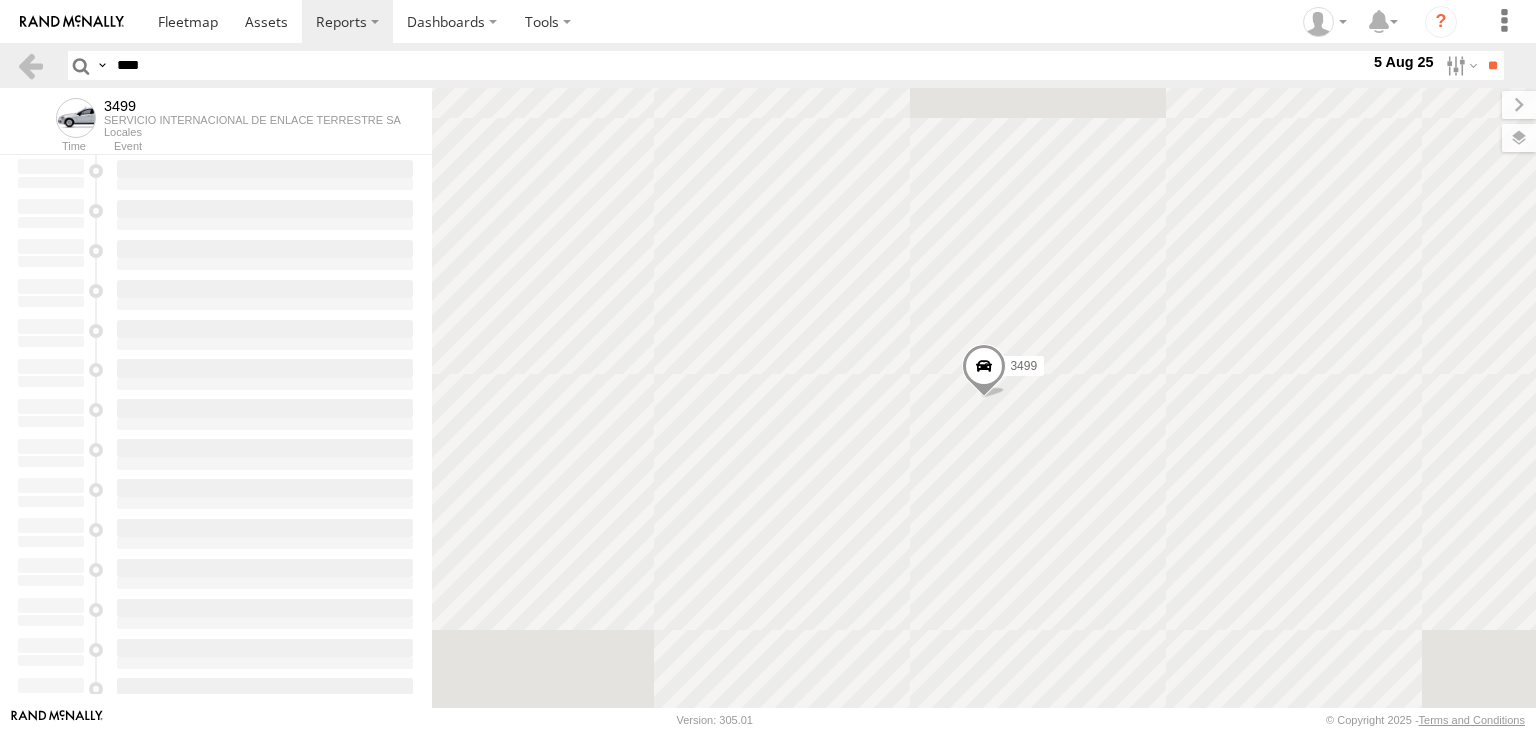 scroll, scrollTop: 0, scrollLeft: 0, axis: both 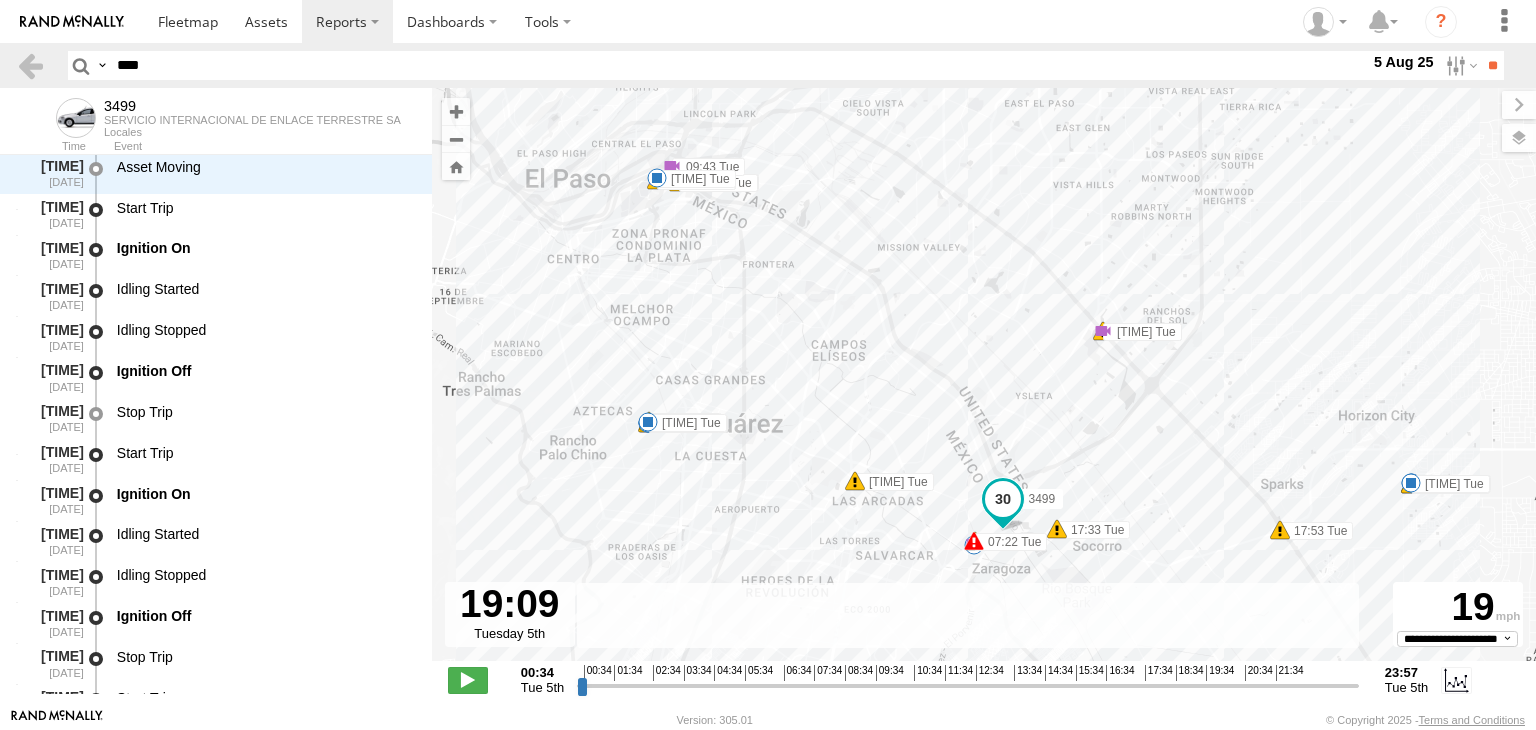 drag, startPoint x: 585, startPoint y: 681, endPoint x: 1194, endPoint y: 648, distance: 609.89343 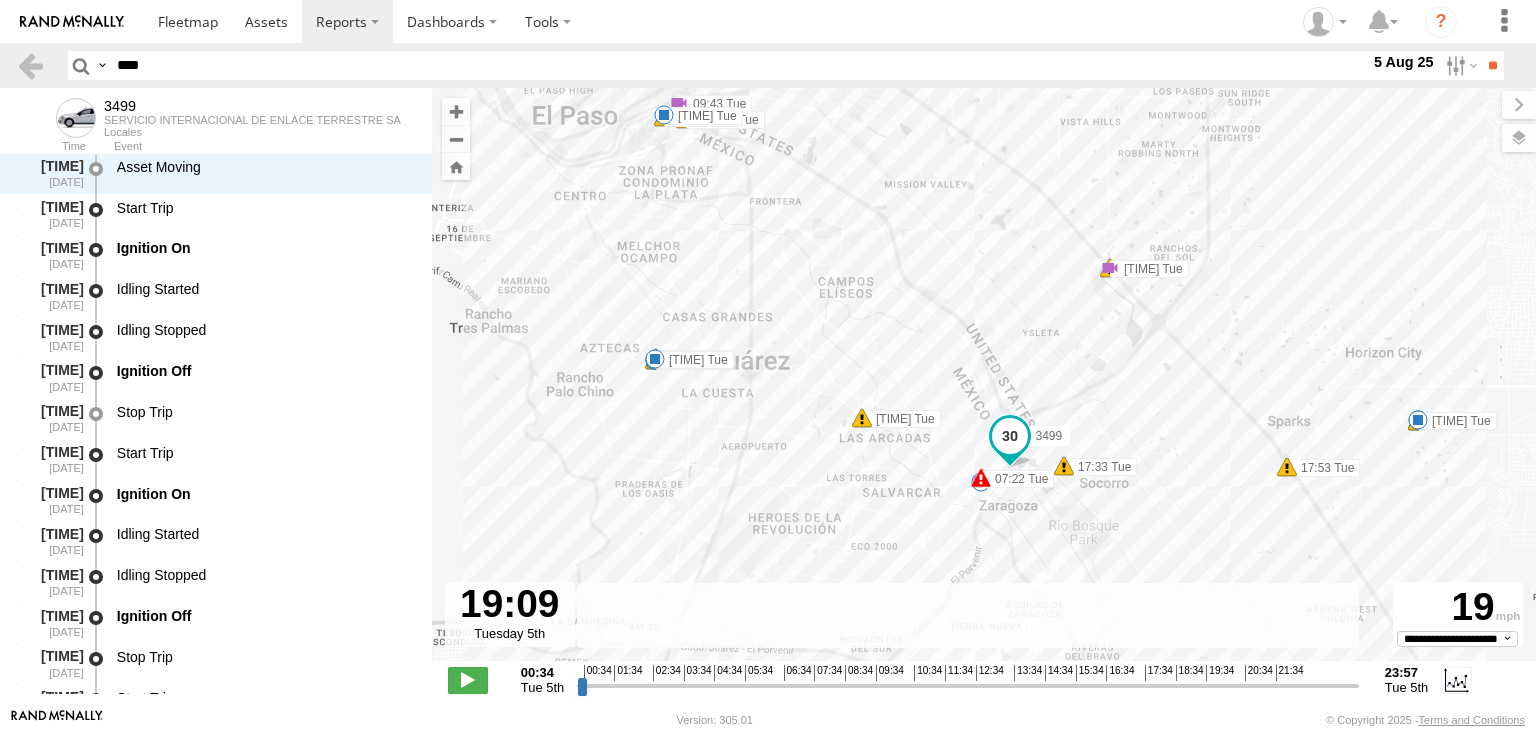 click at bounding box center (72, 21) 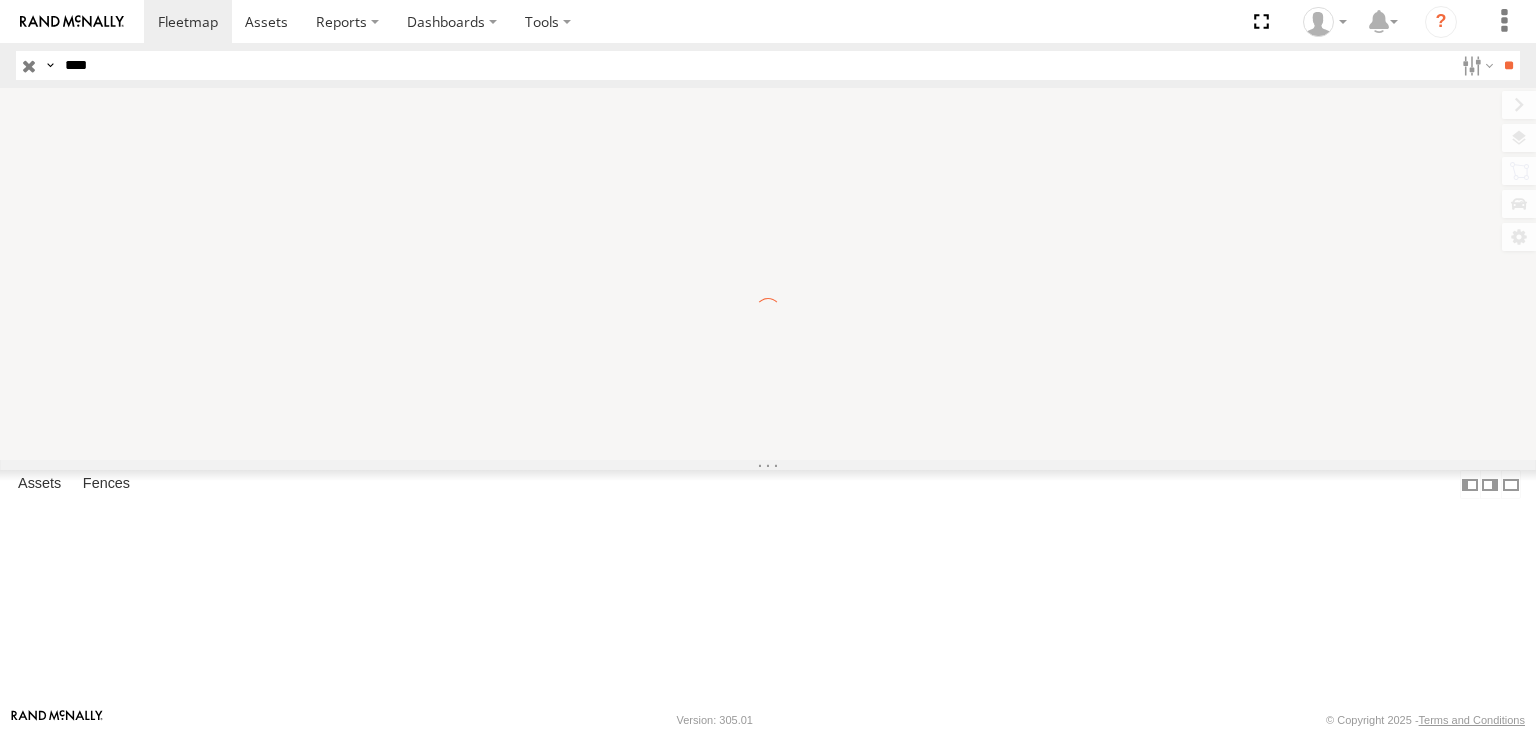 scroll, scrollTop: 0, scrollLeft: 0, axis: both 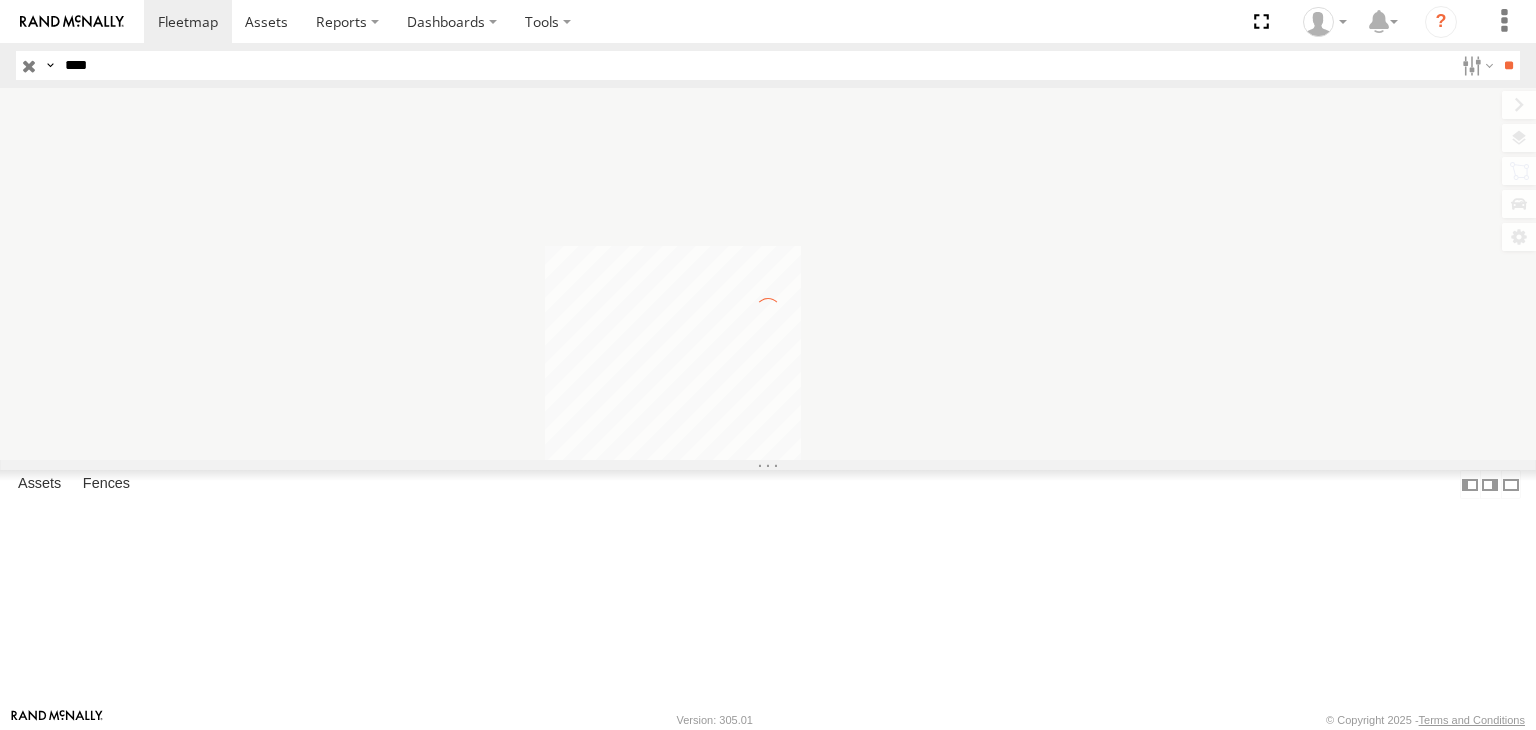 click on "****" at bounding box center (755, 65) 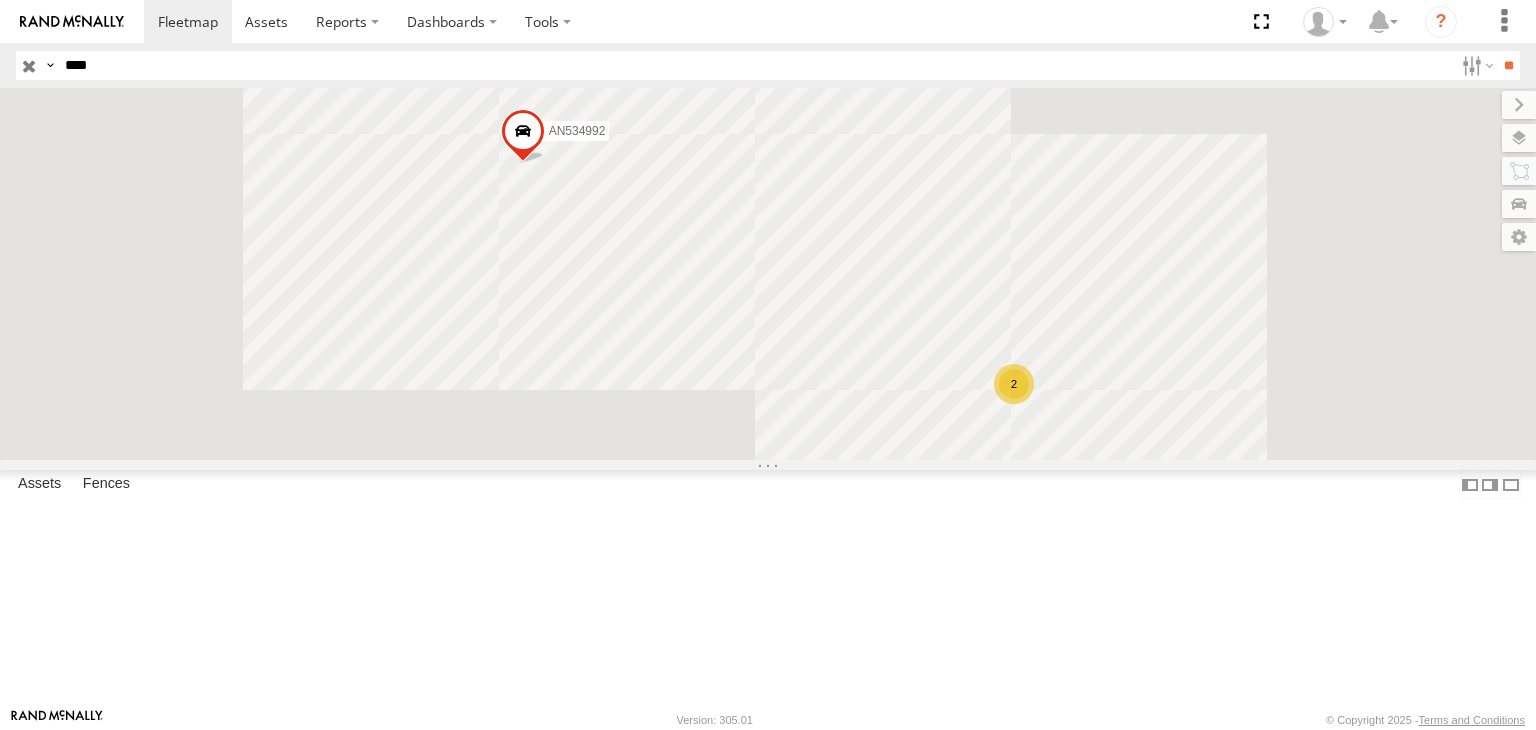 click on "****" at bounding box center (755, 65) 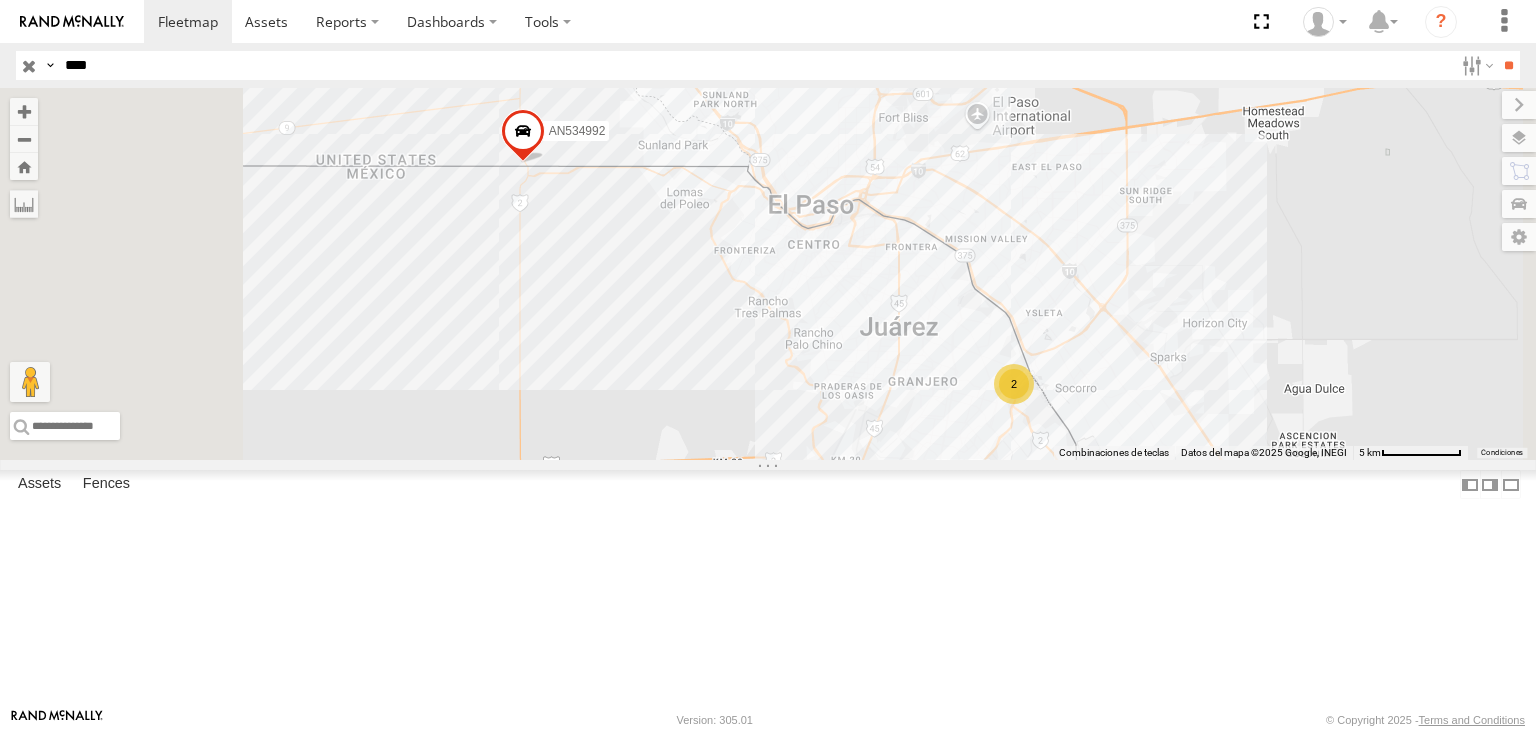 type on "****" 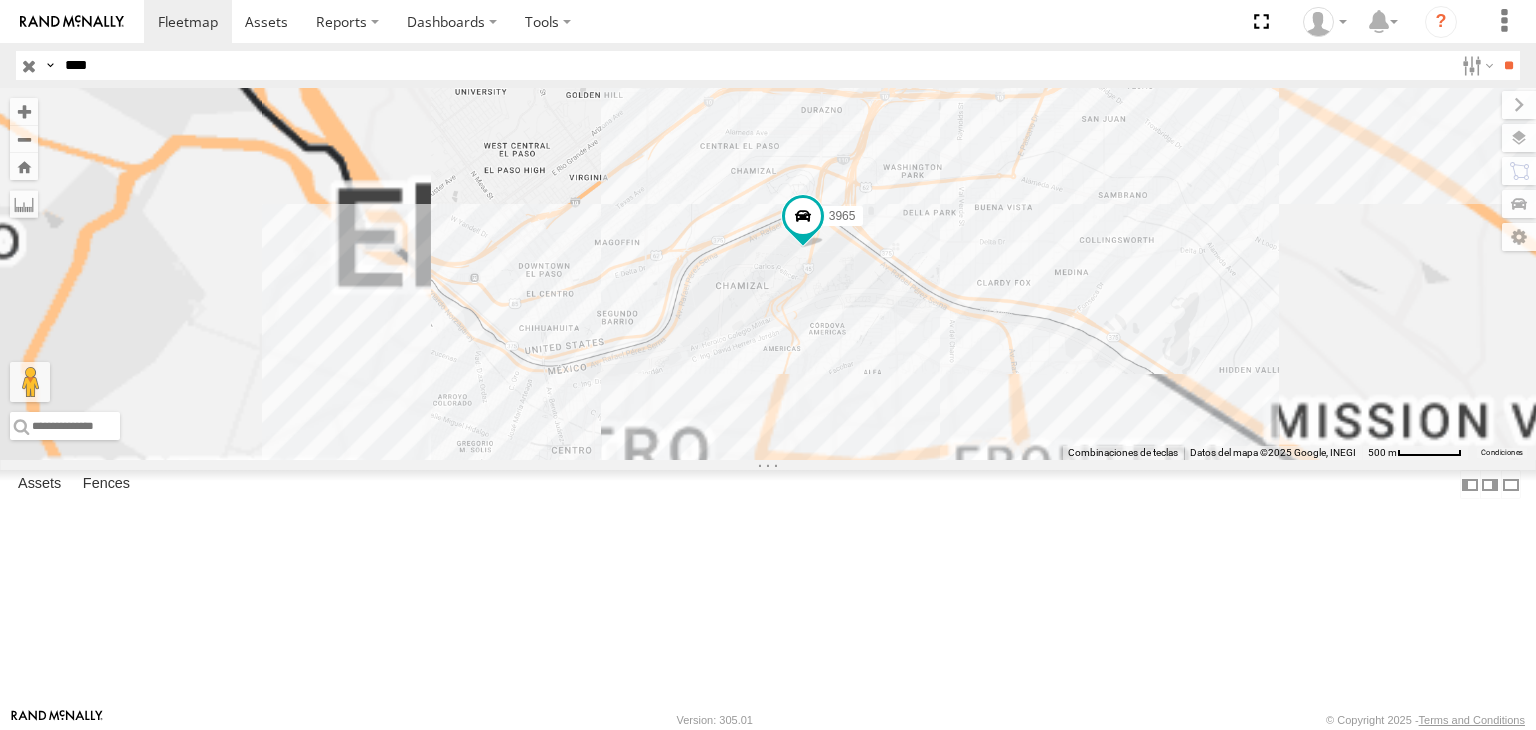 click on "3965
JOHNSON CONTROLS" at bounding box center (0, 0) 